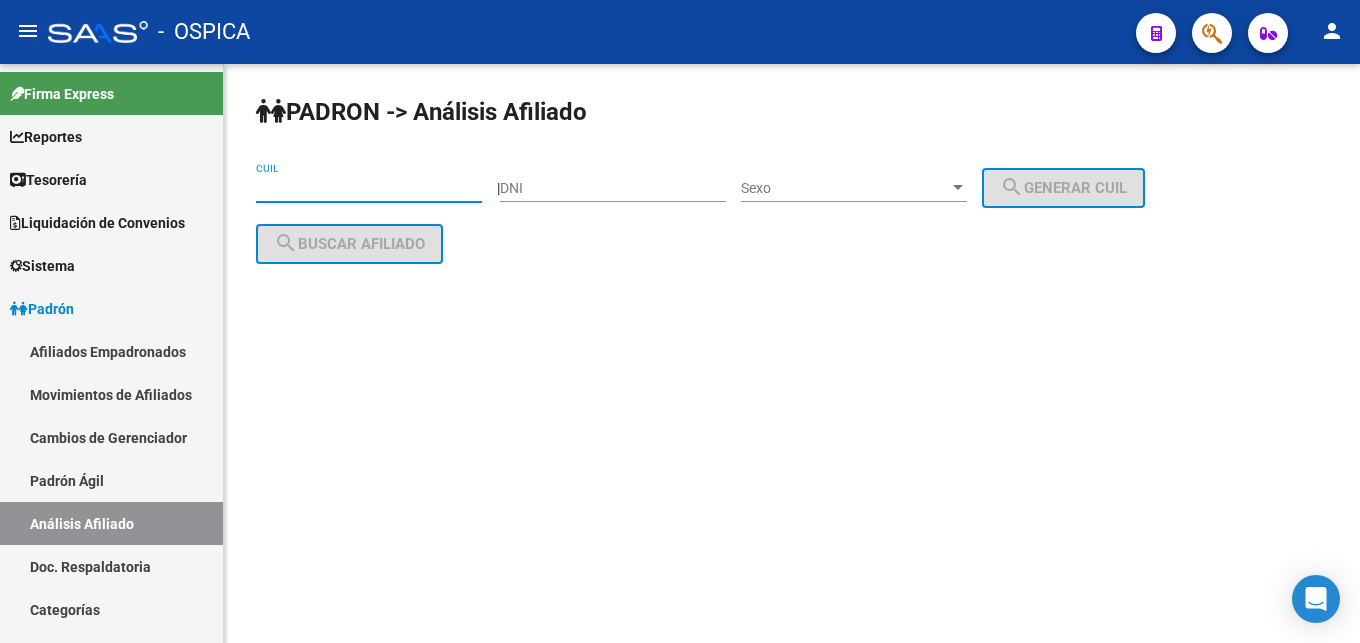 scroll, scrollTop: 0, scrollLeft: 0, axis: both 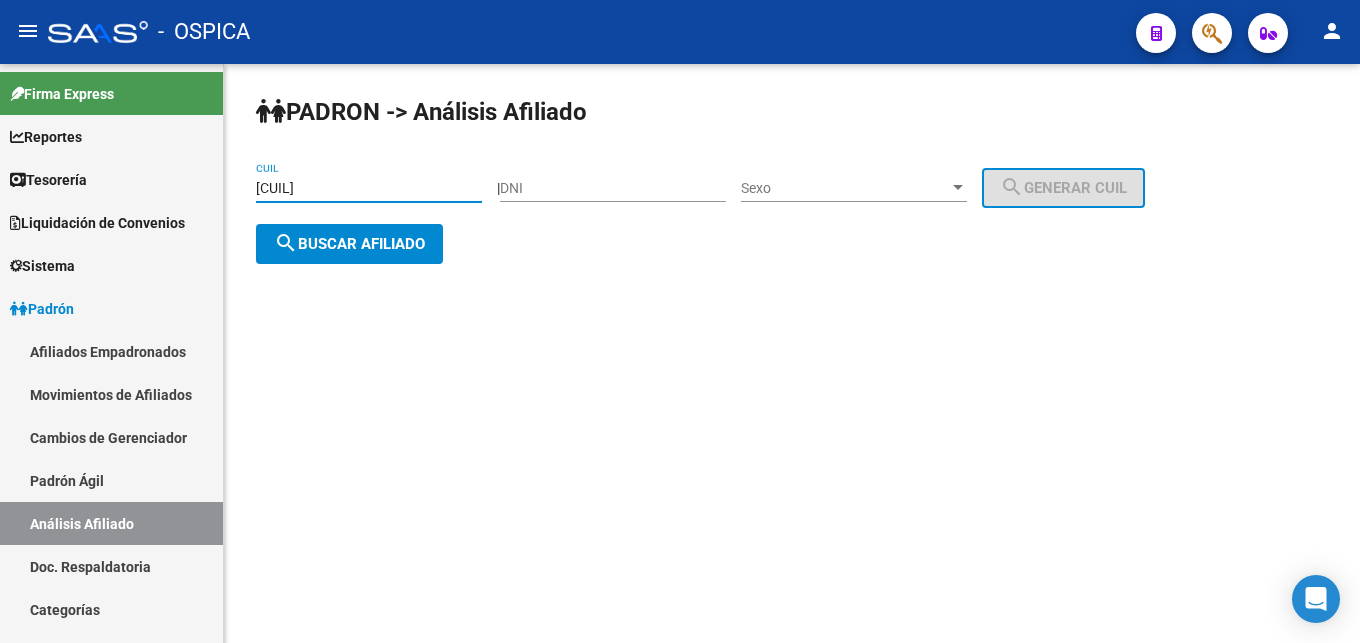 type on "[CUIL]" 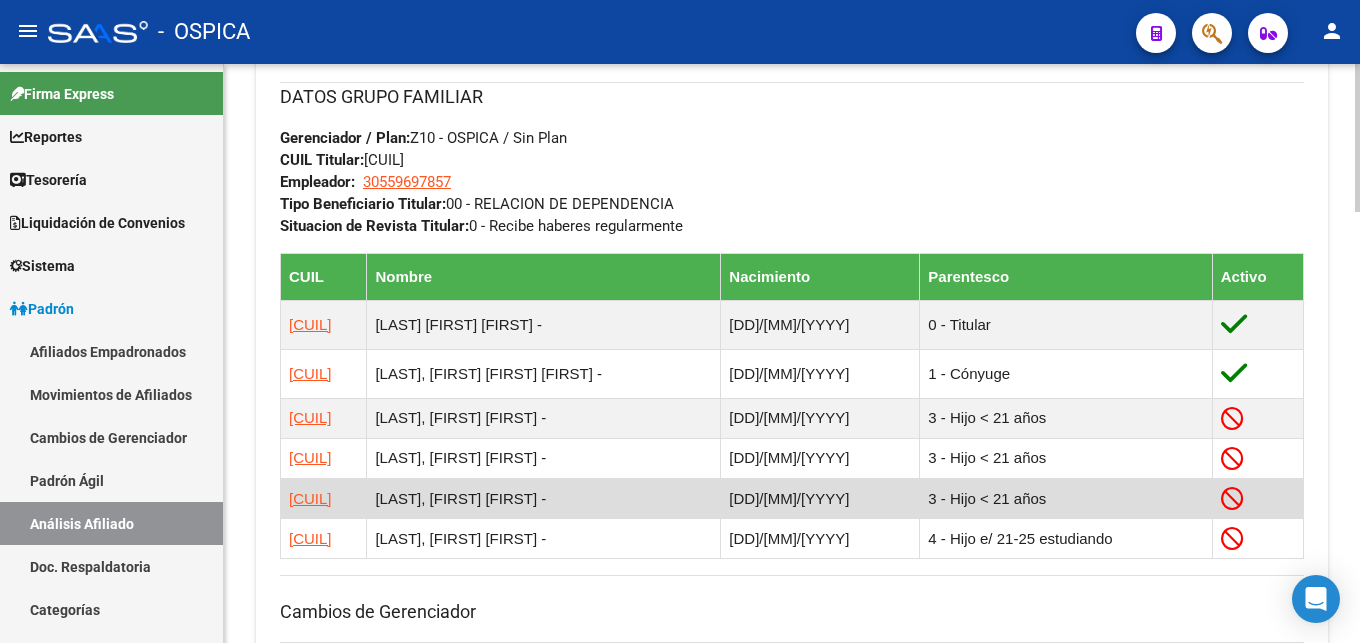 scroll, scrollTop: 1326, scrollLeft: 0, axis: vertical 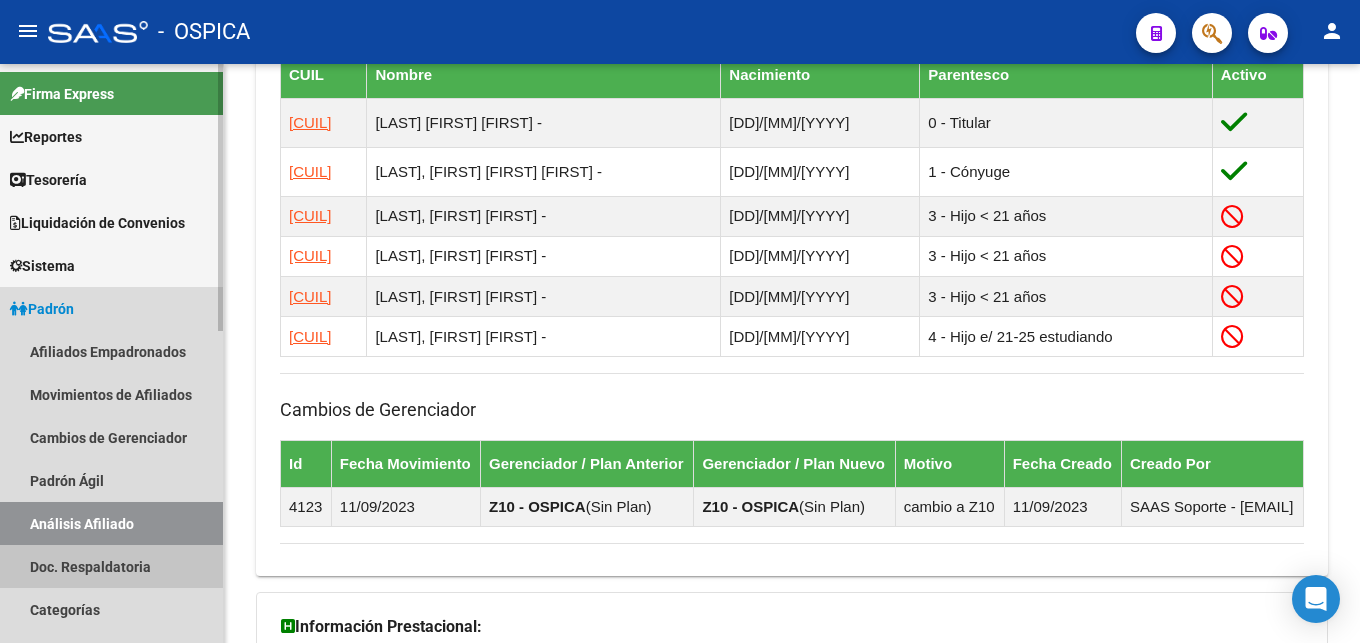 drag, startPoint x: 100, startPoint y: 575, endPoint x: 123, endPoint y: 537, distance: 44.418465 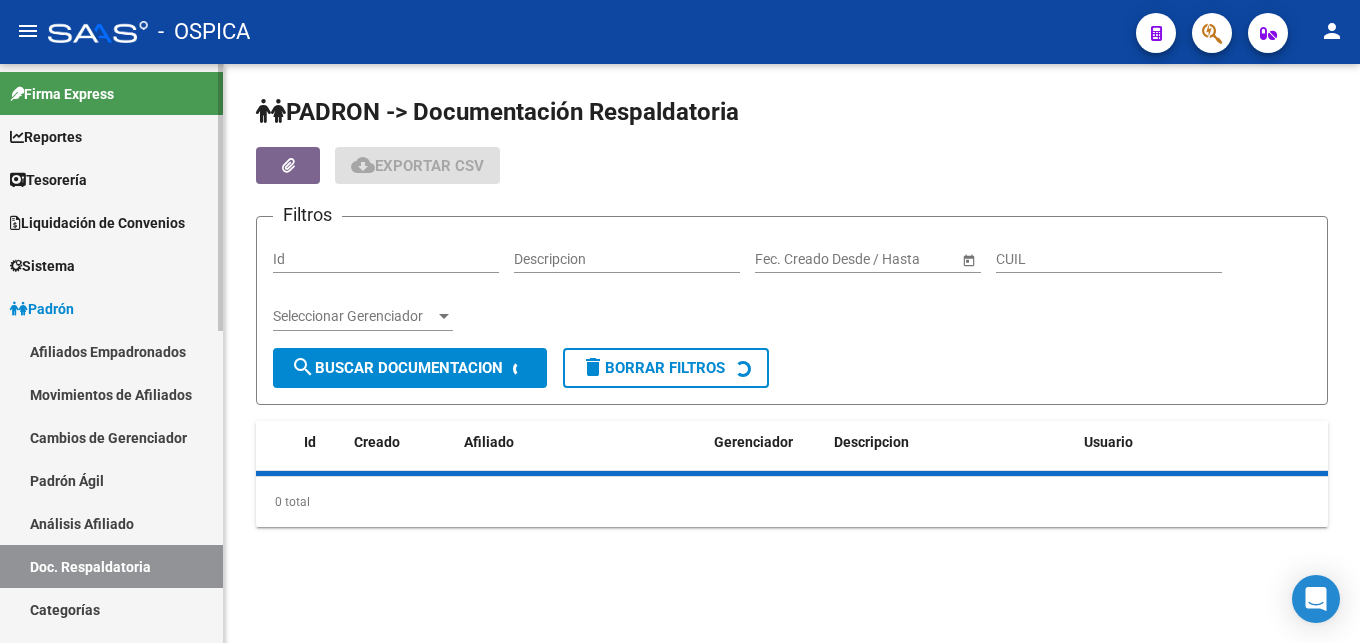 scroll, scrollTop: 0, scrollLeft: 0, axis: both 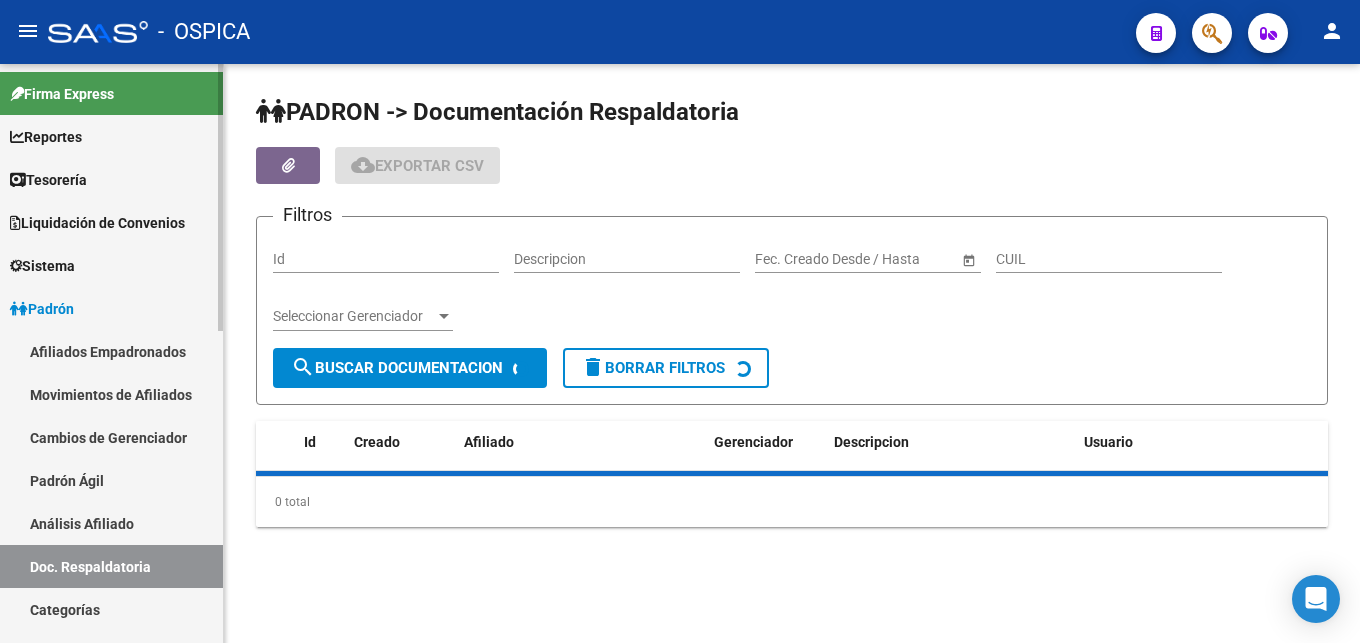 click on "Análisis Afiliado" at bounding box center [111, 523] 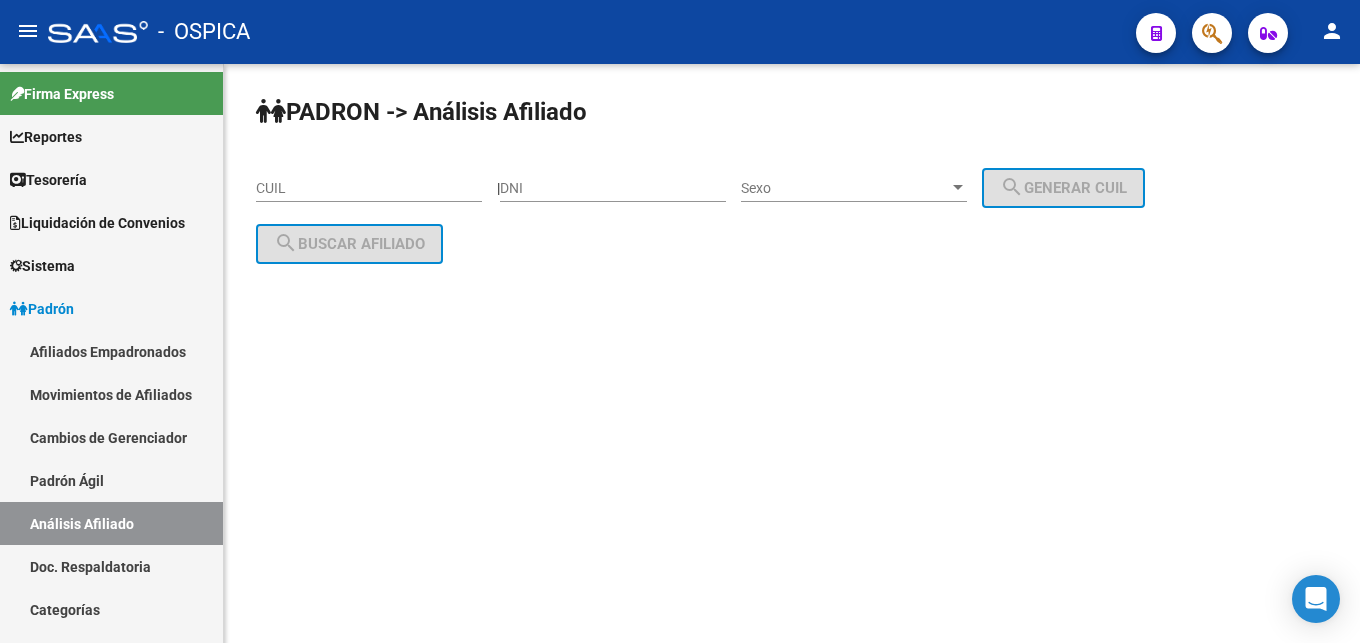 click on "CUIL" at bounding box center (369, 188) 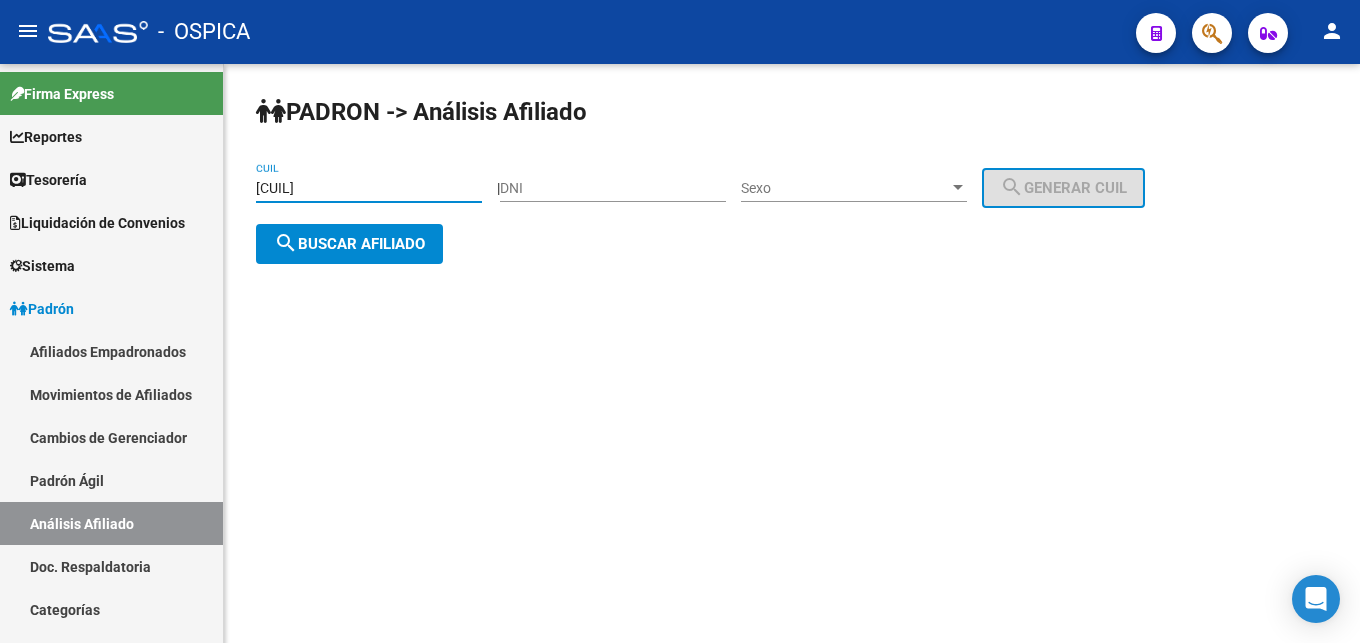 type on "[CUIL]" 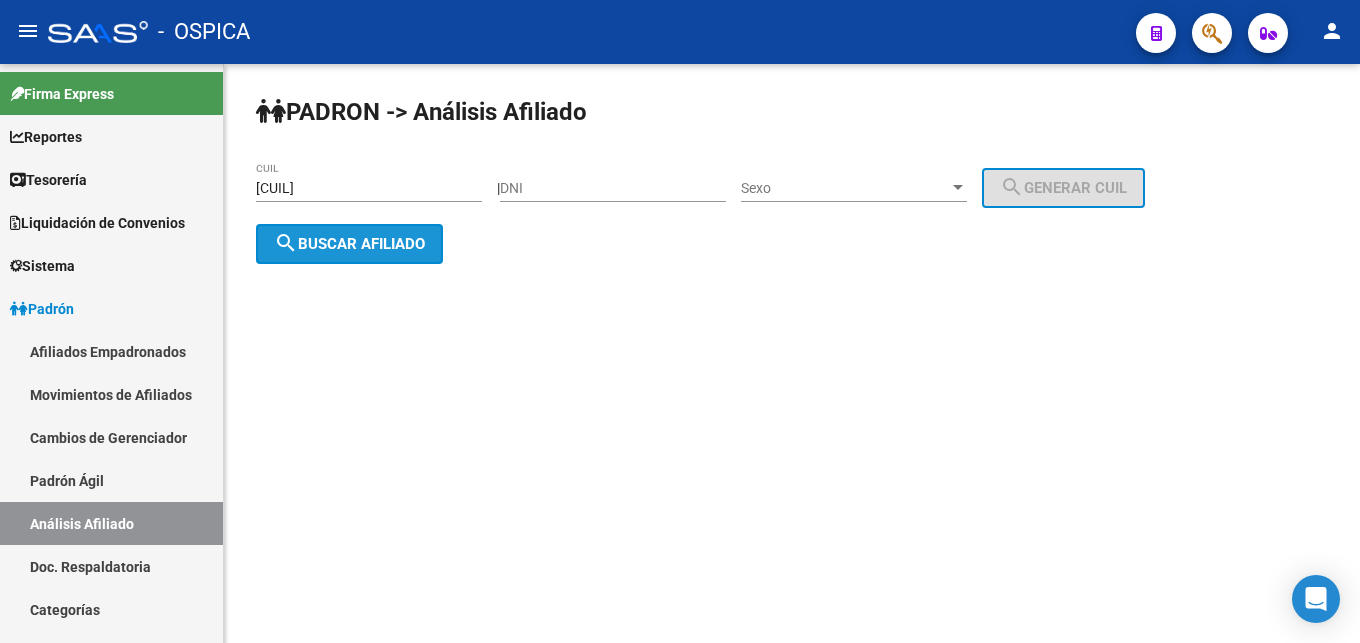 click on "search  Buscar afiliado" 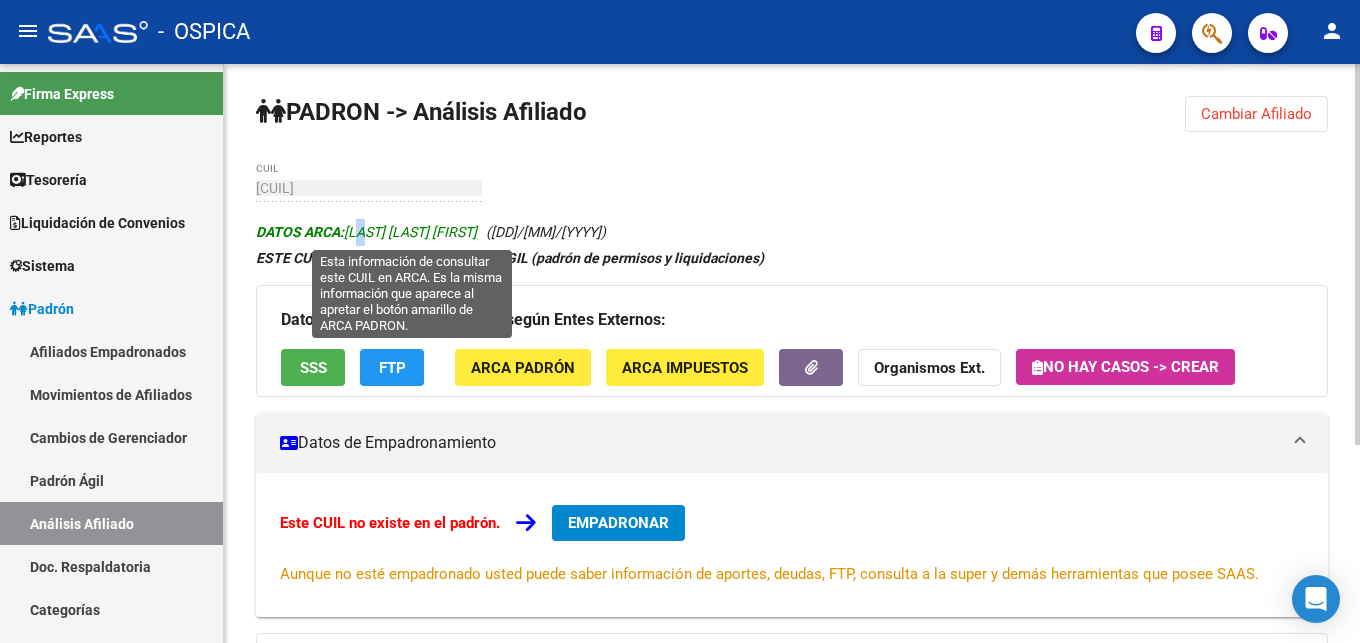 drag, startPoint x: 353, startPoint y: 230, endPoint x: 369, endPoint y: 230, distance: 16 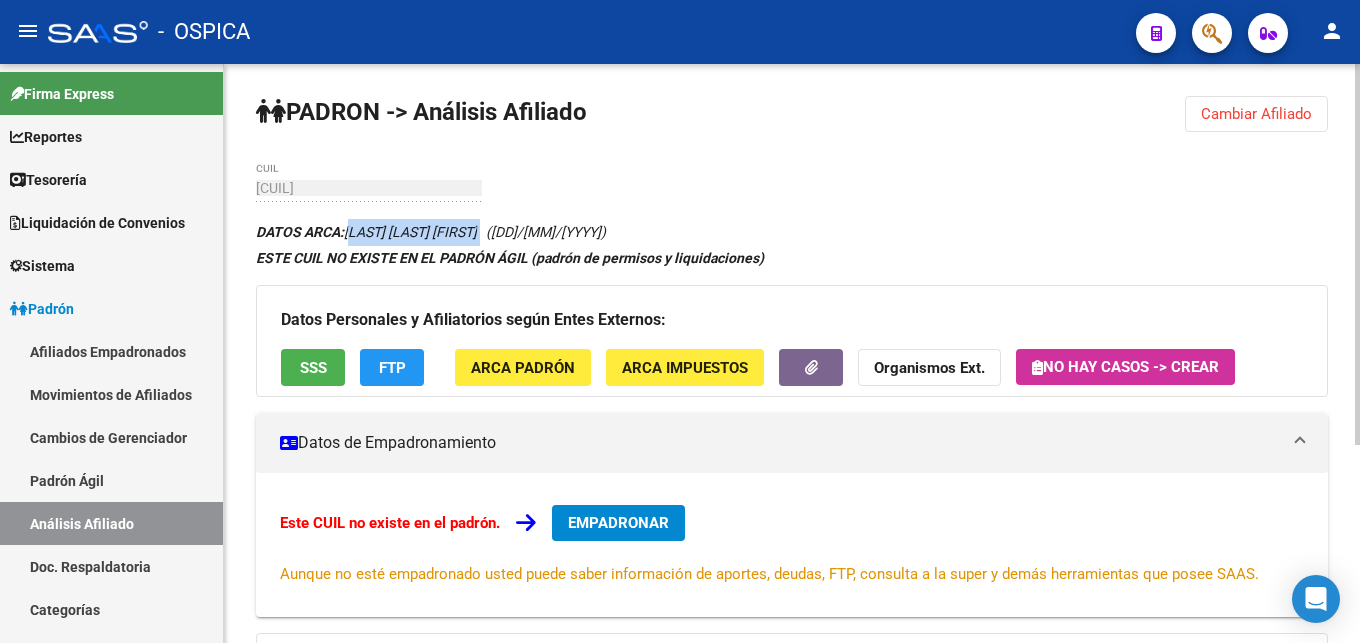 drag, startPoint x: 349, startPoint y: 230, endPoint x: 569, endPoint y: 231, distance: 220.00227 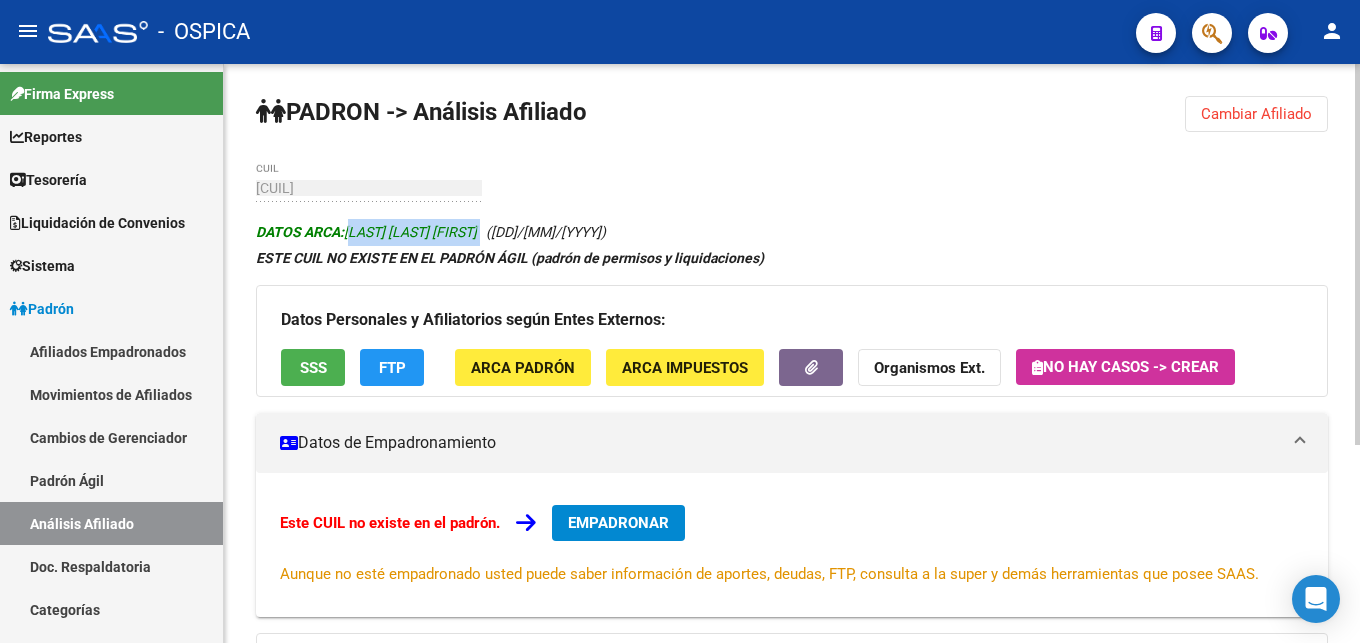copy on "[LAST] [LAST] [FIRST]" 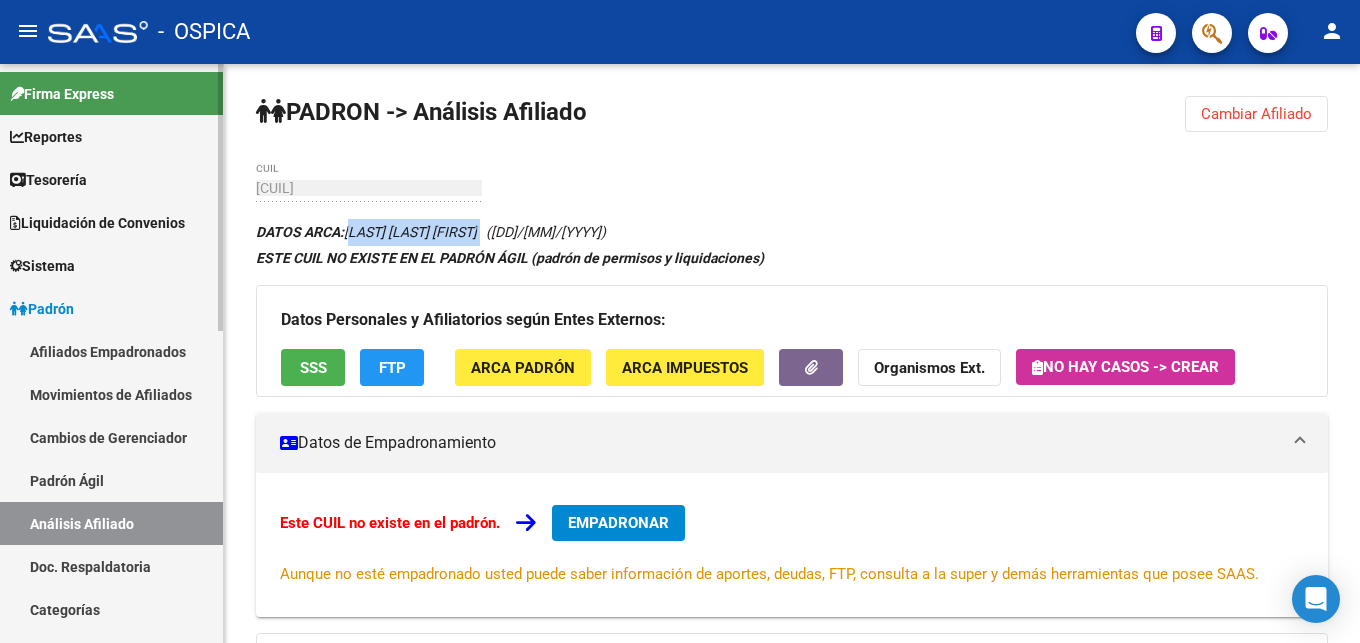 click on "Padrón Ágil" at bounding box center (111, 480) 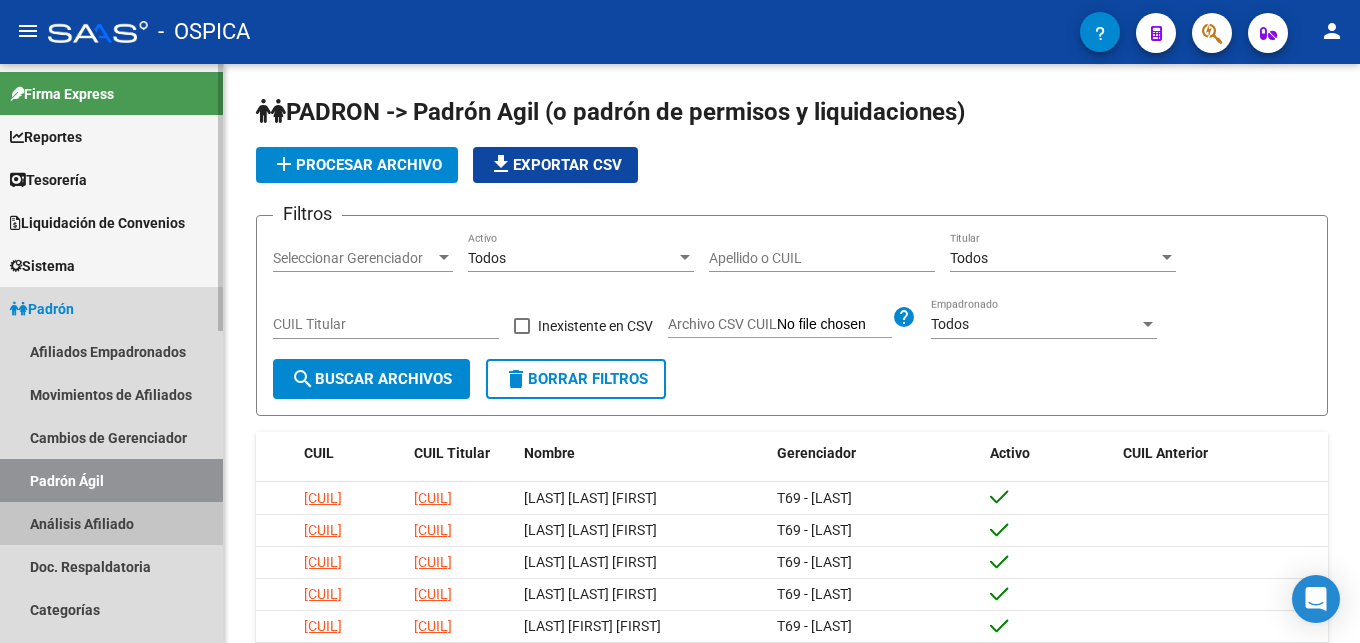 click on "Análisis Afiliado" at bounding box center [111, 523] 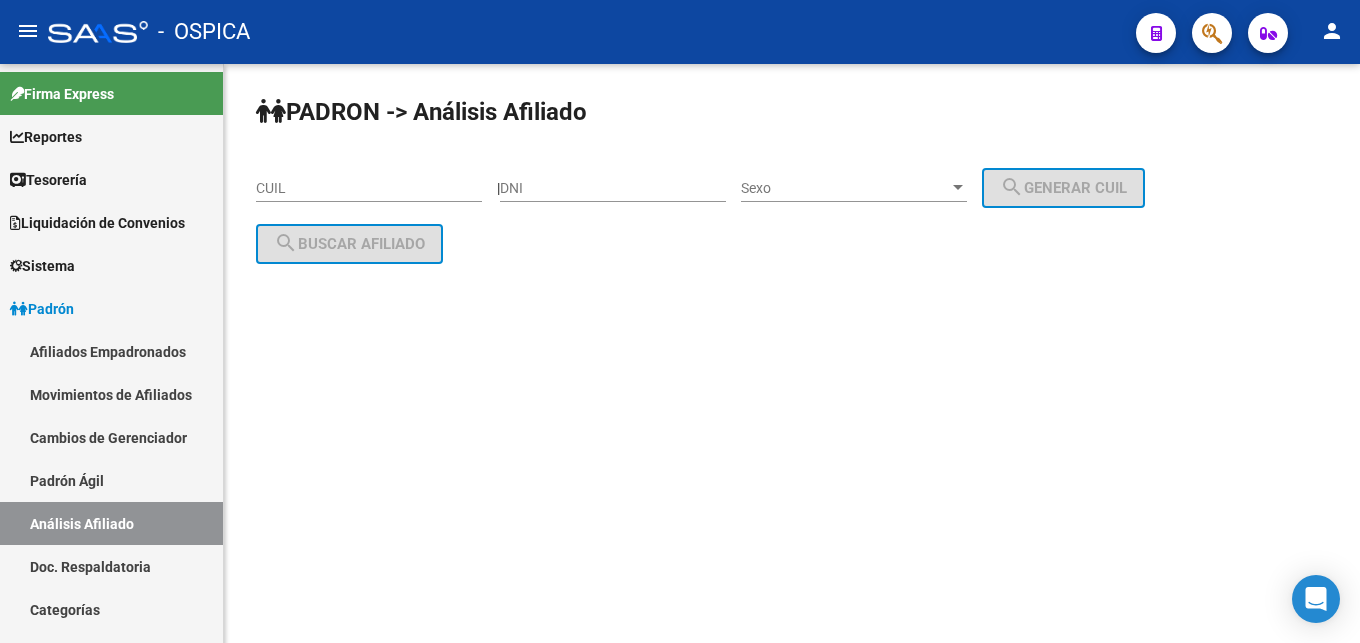 click on "CUIL" 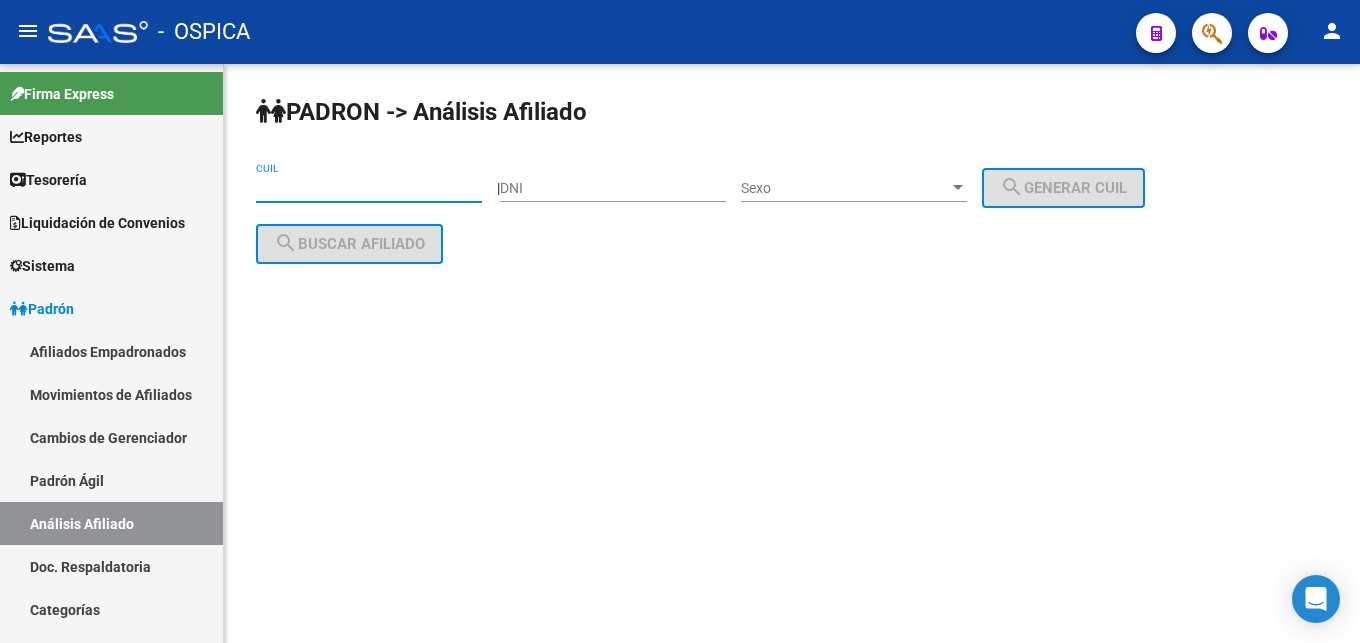 paste on "[CUIL]" 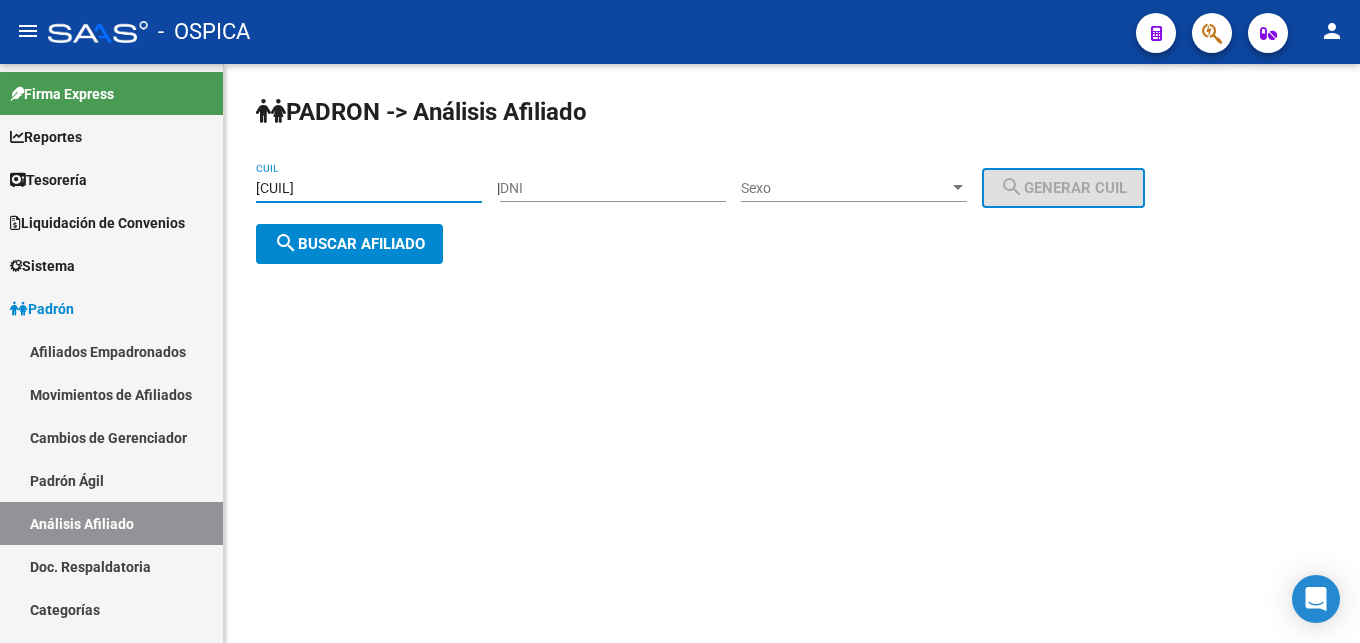 type on "[CUIL]" 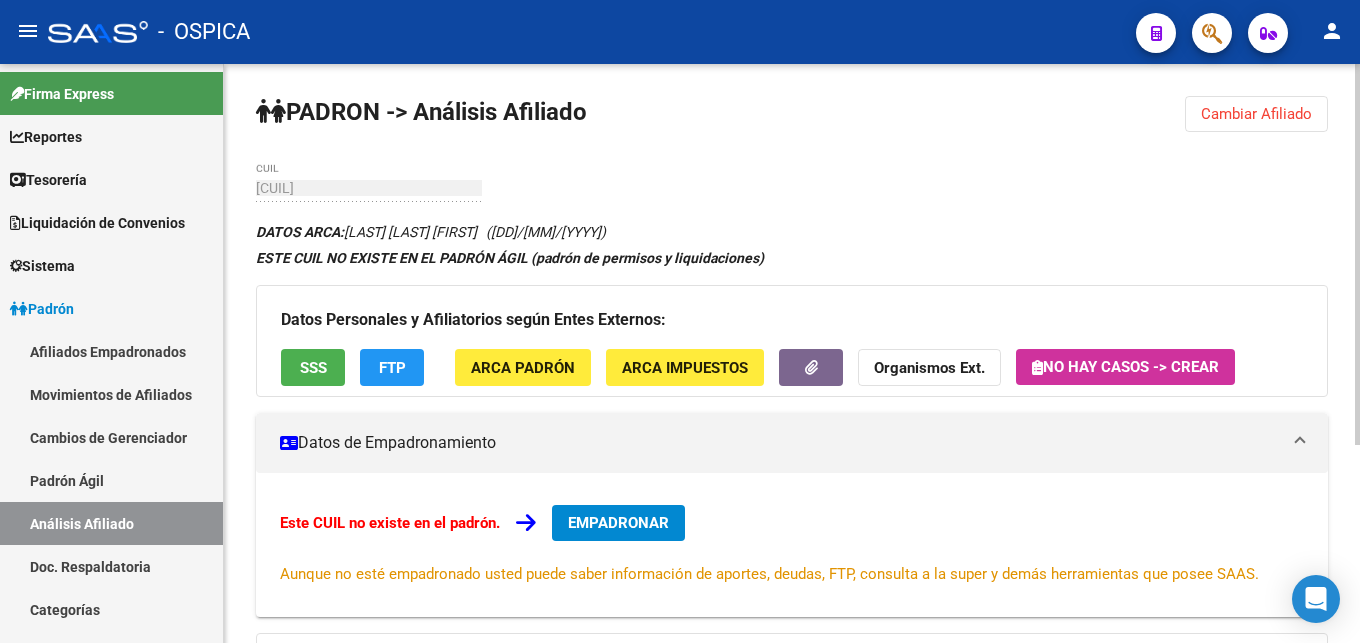 drag, startPoint x: 349, startPoint y: 234, endPoint x: 534, endPoint y: 224, distance: 185.27008 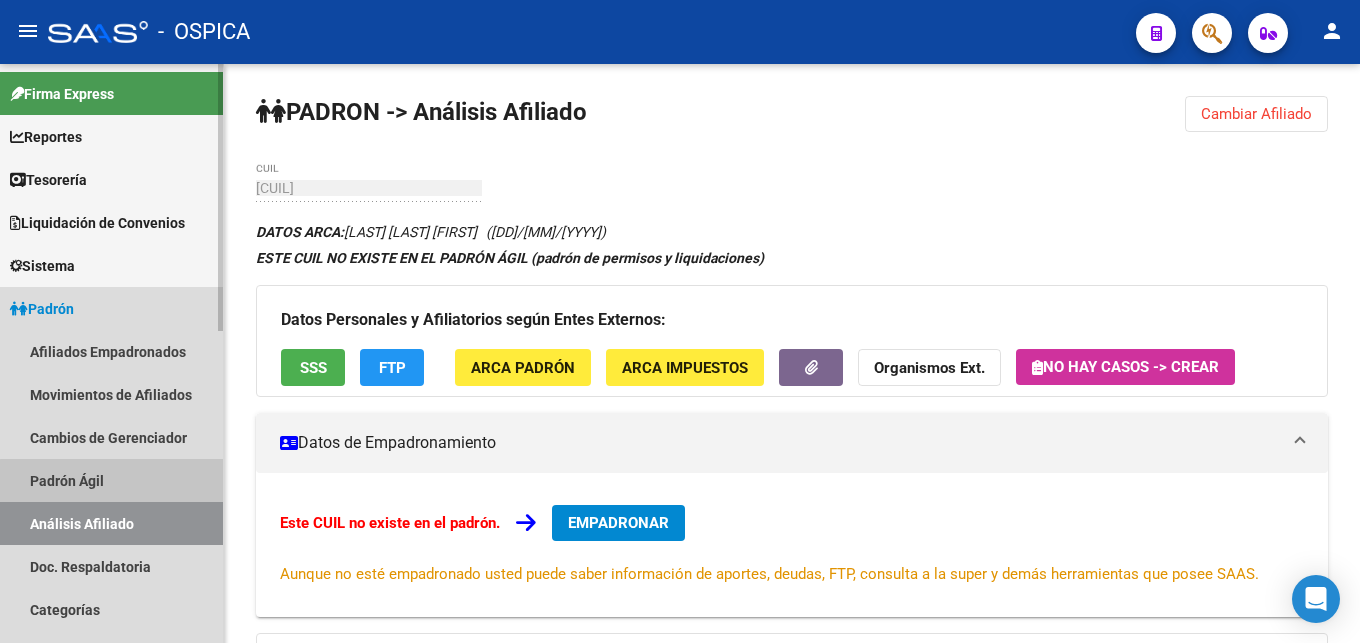 click on "Padrón Ágil" at bounding box center (111, 480) 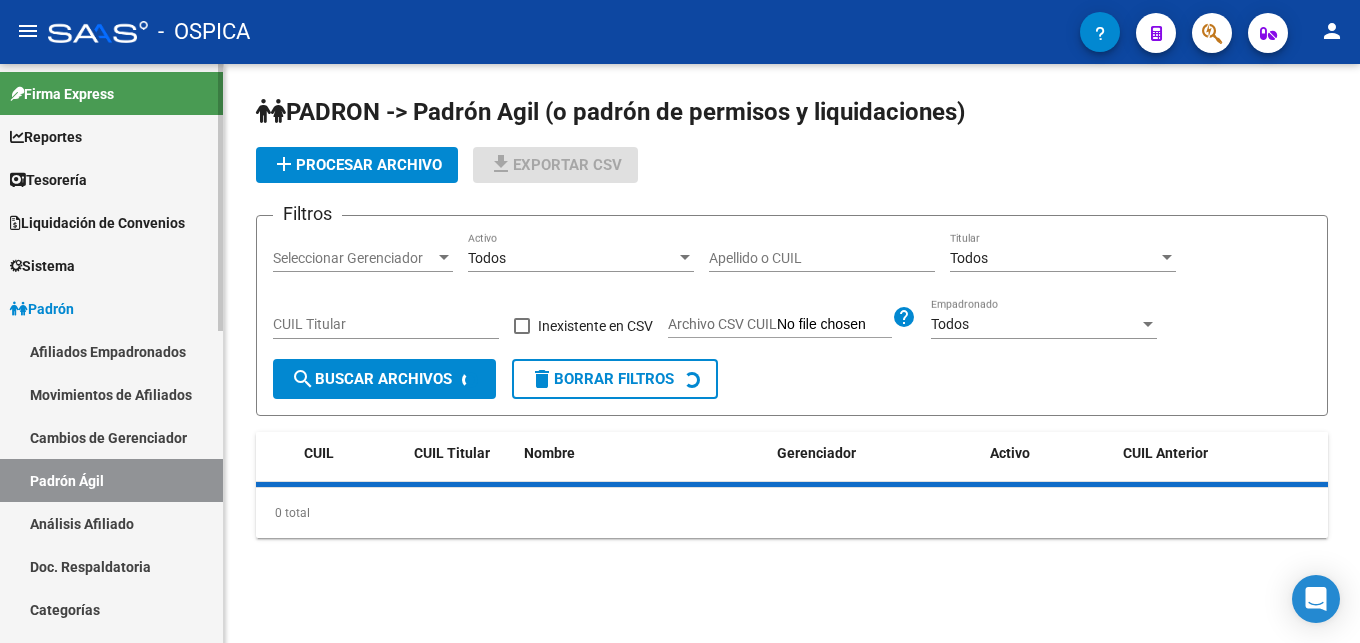 click on "Análisis Afiliado" at bounding box center (111, 523) 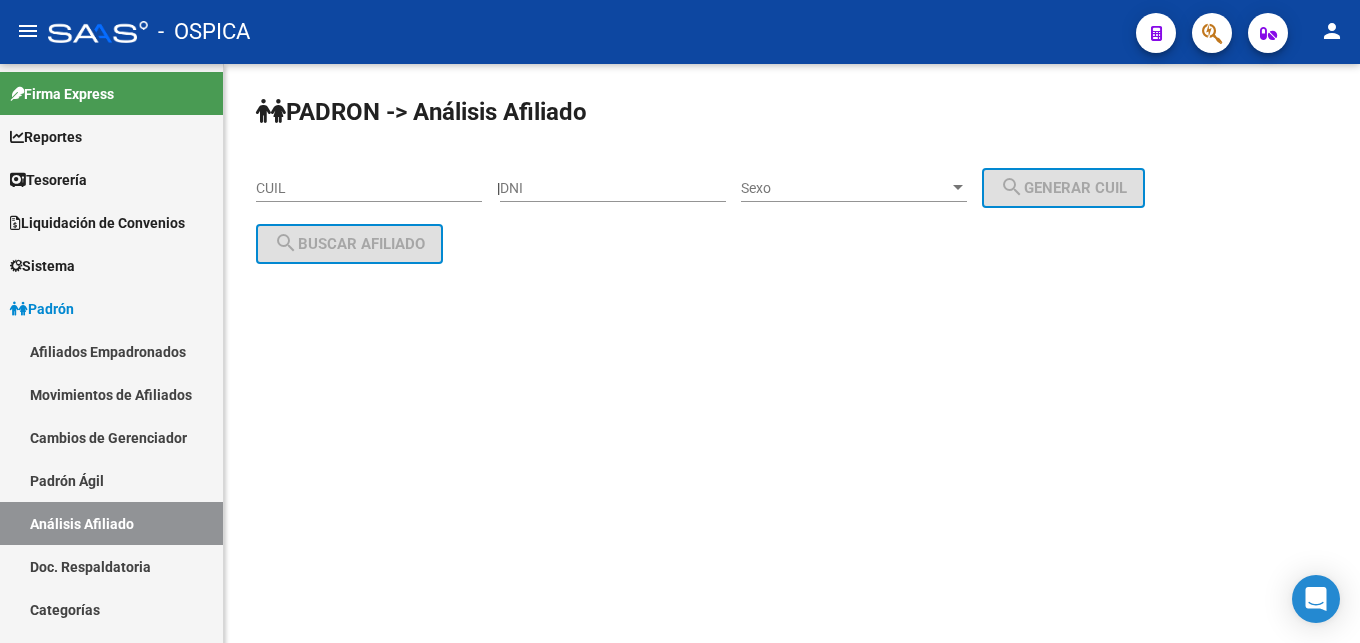 click on "CUIL" 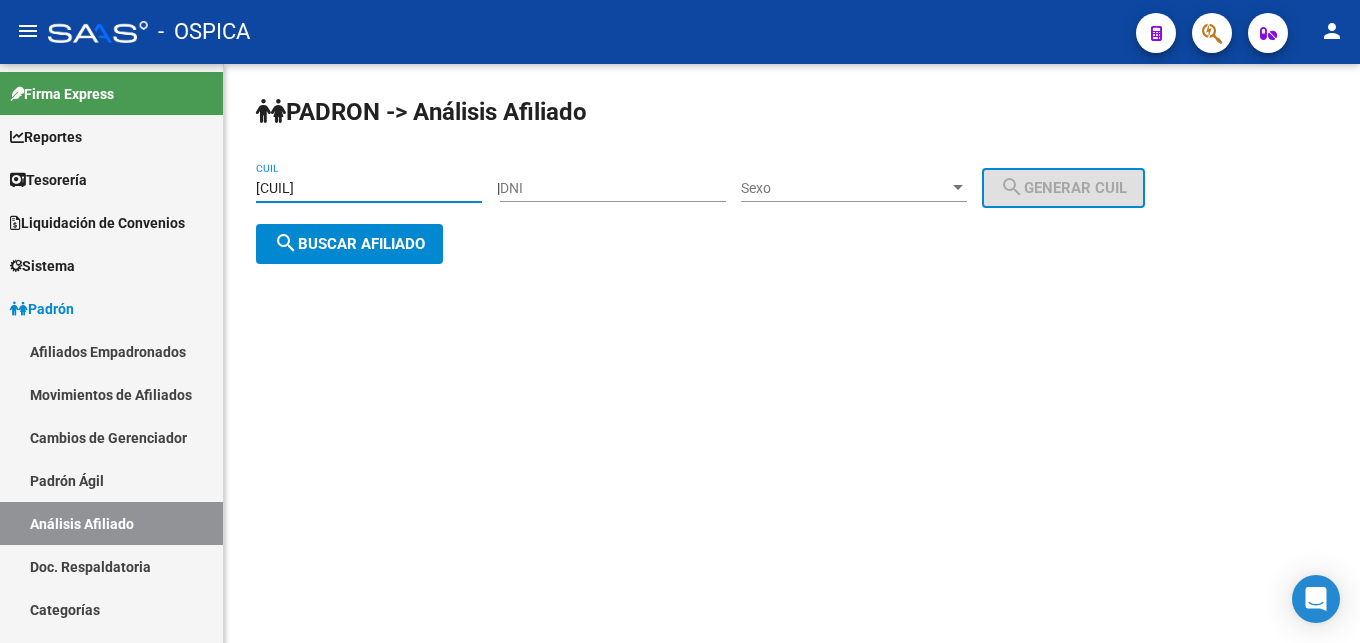 type on "[CUIL]" 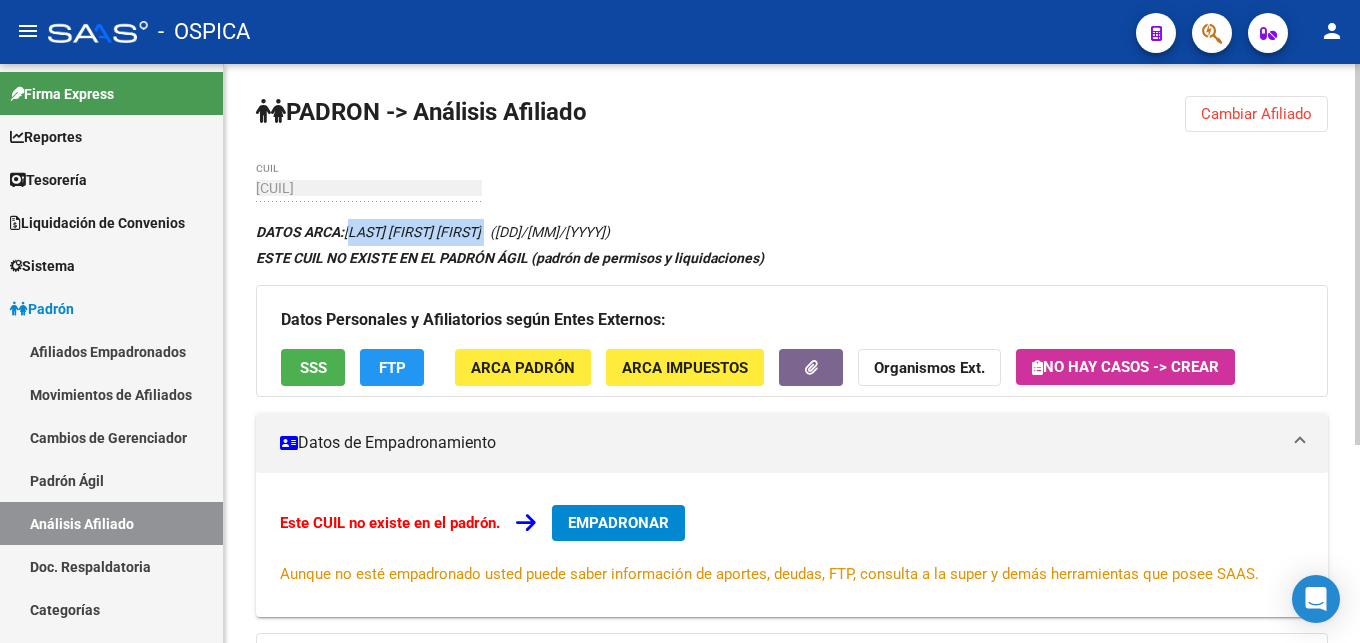 drag, startPoint x: 351, startPoint y: 228, endPoint x: 506, endPoint y: 234, distance: 155.11609 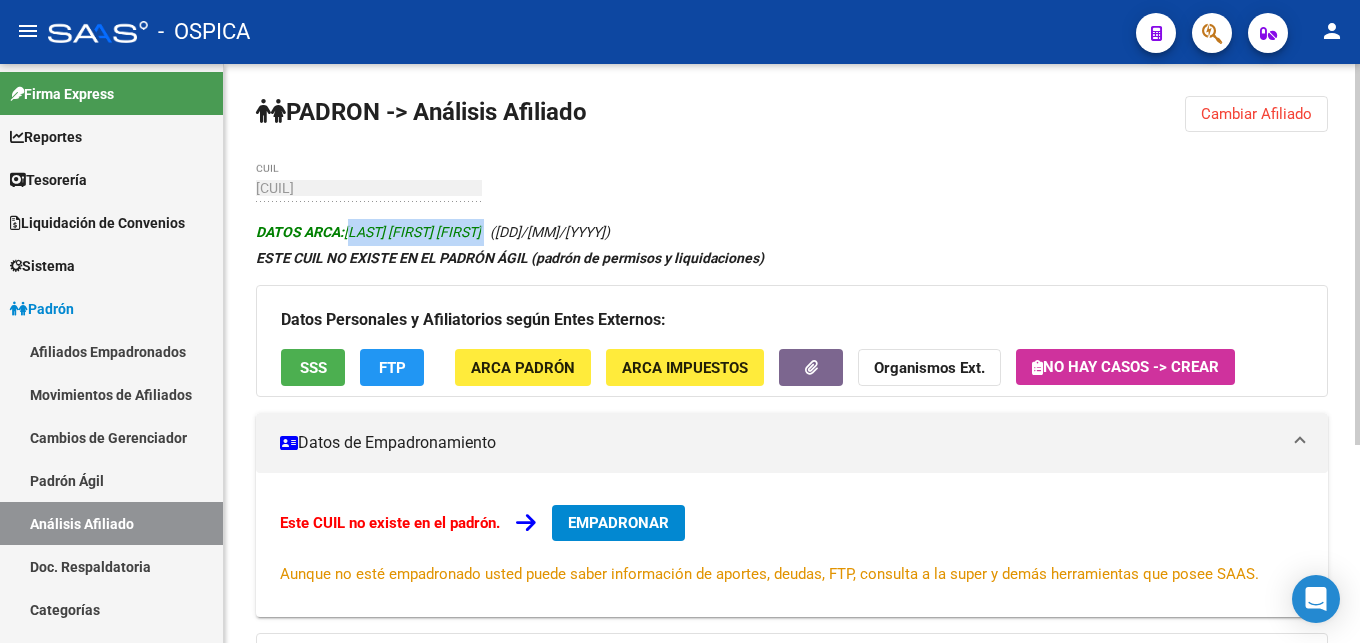 copy on "[LAST] [FIRST] [FIRST]" 